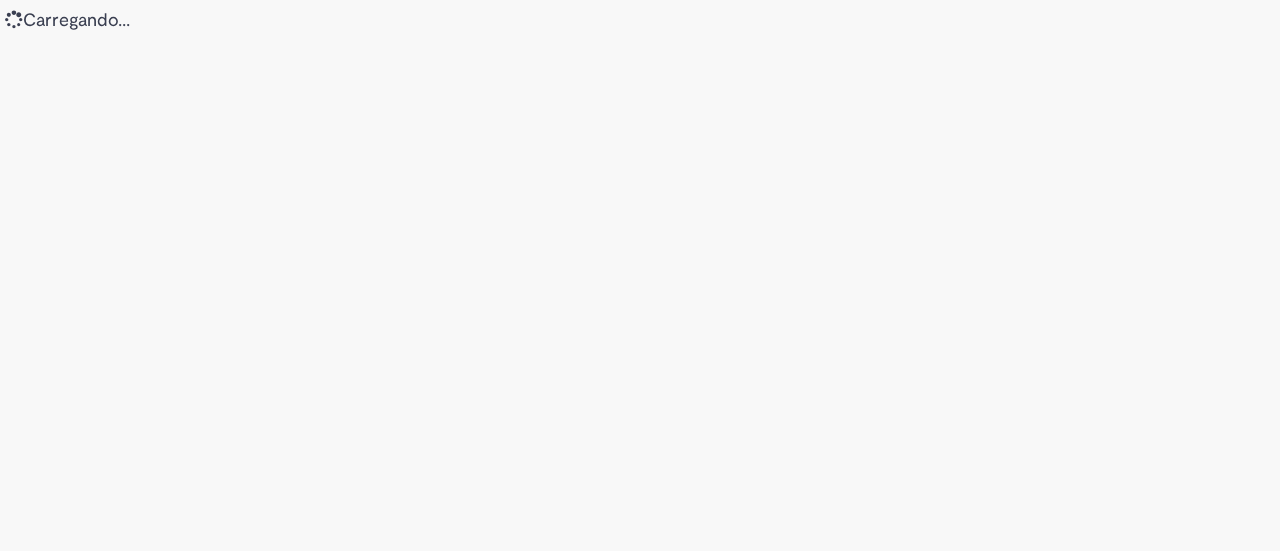 scroll, scrollTop: 0, scrollLeft: 0, axis: both 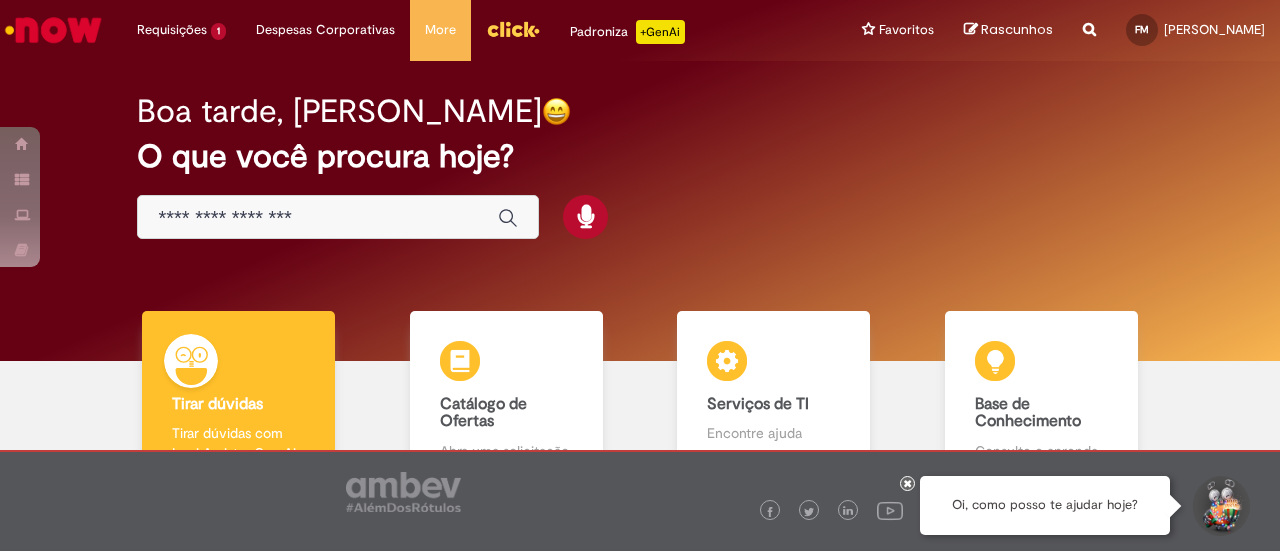 click at bounding box center (318, 218) 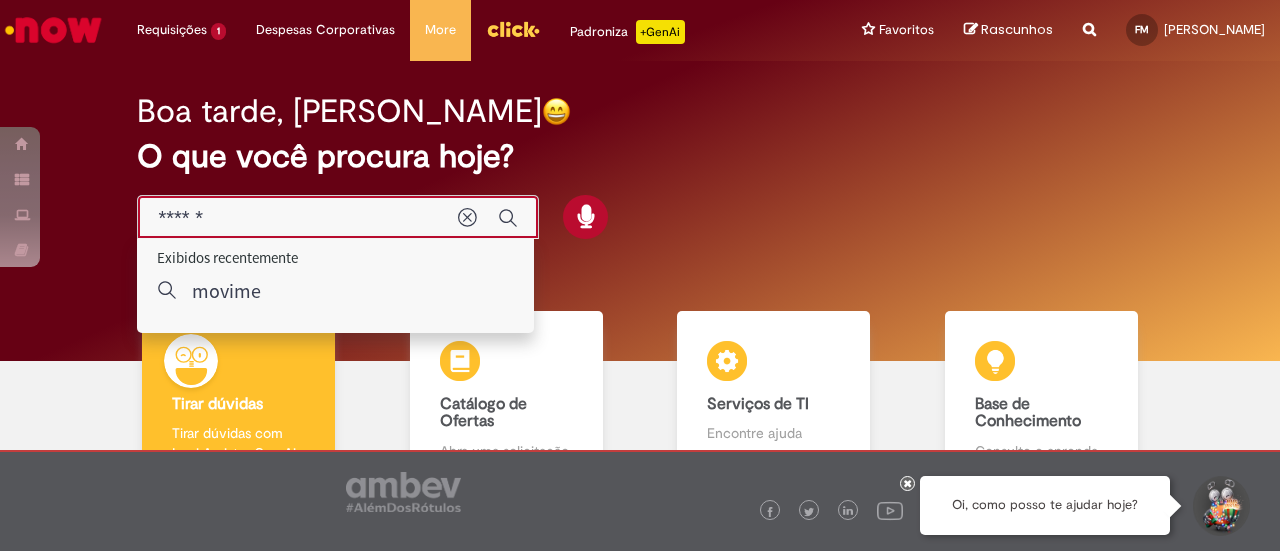 type on "*******" 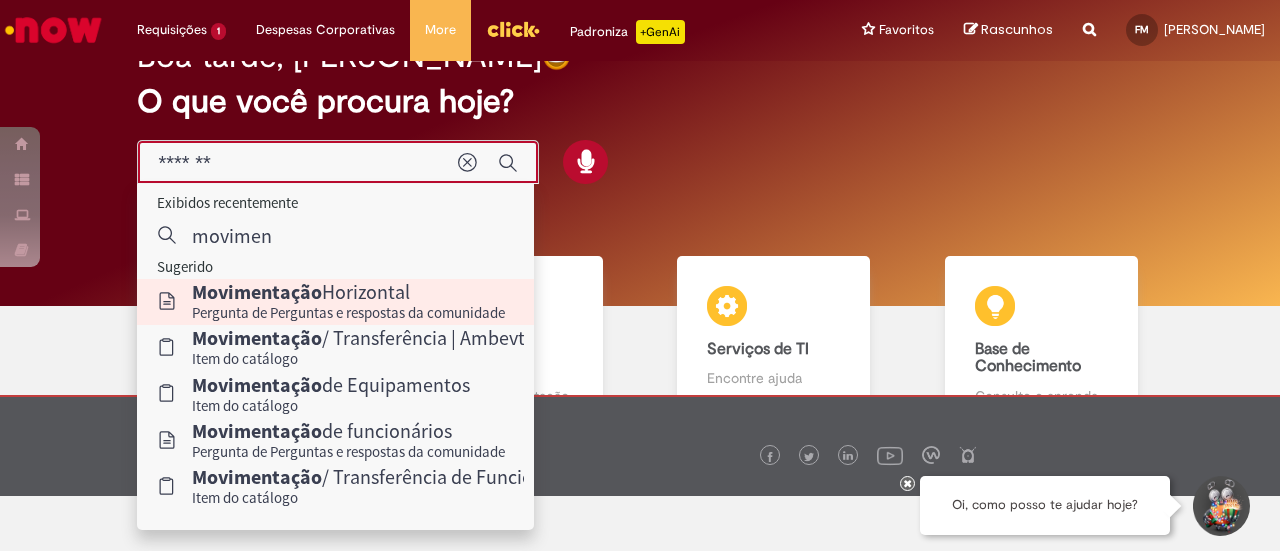 scroll, scrollTop: 100, scrollLeft: 0, axis: vertical 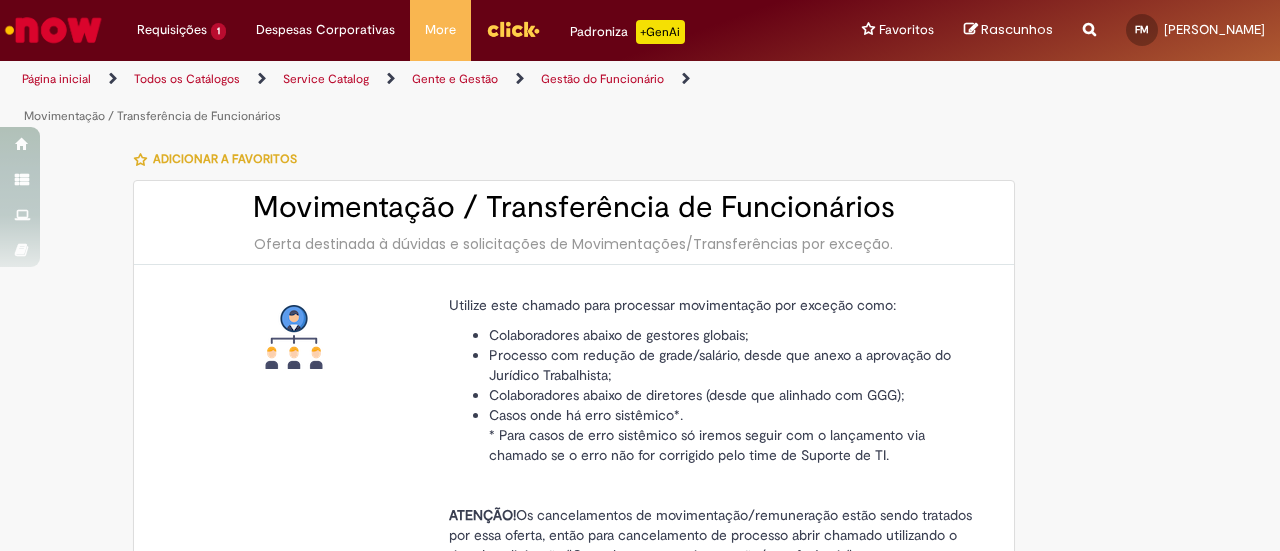 type on "********" 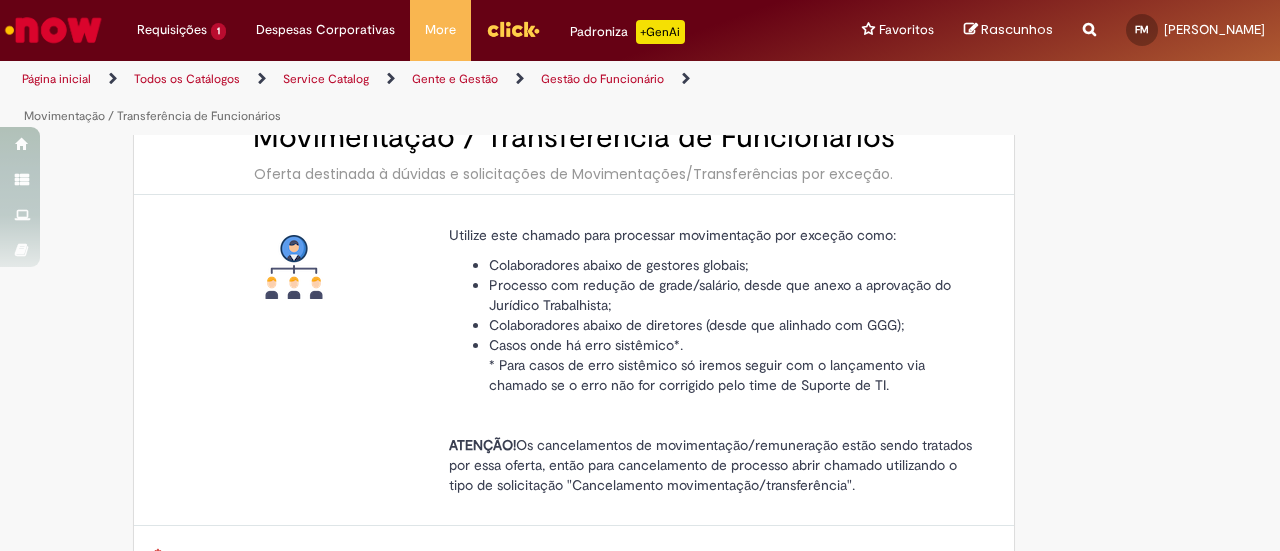 type on "**********" 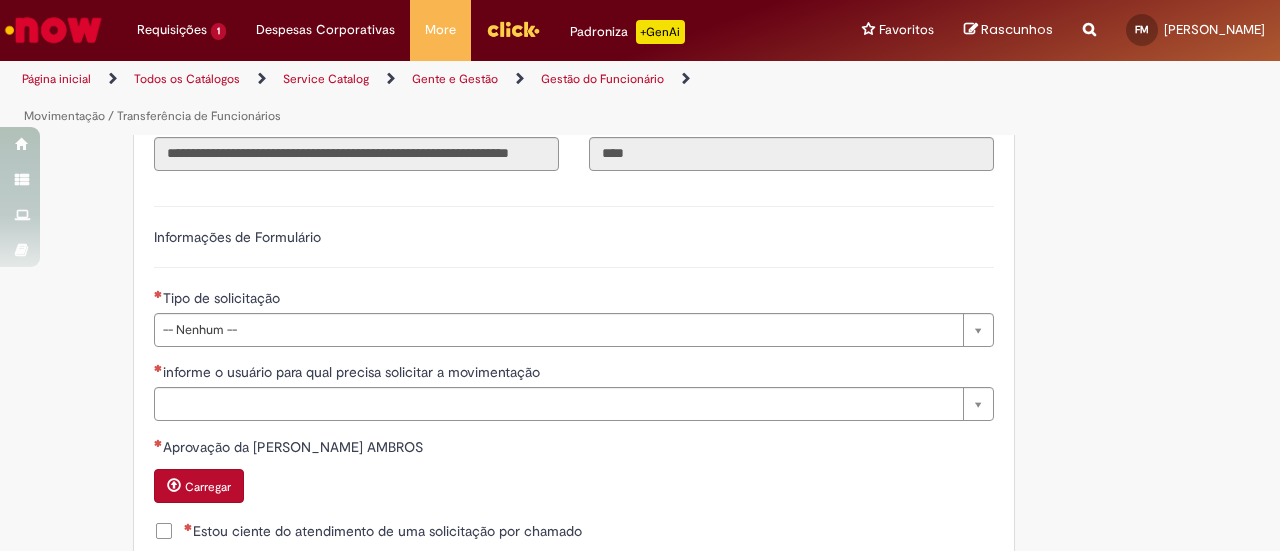 scroll, scrollTop: 800, scrollLeft: 0, axis: vertical 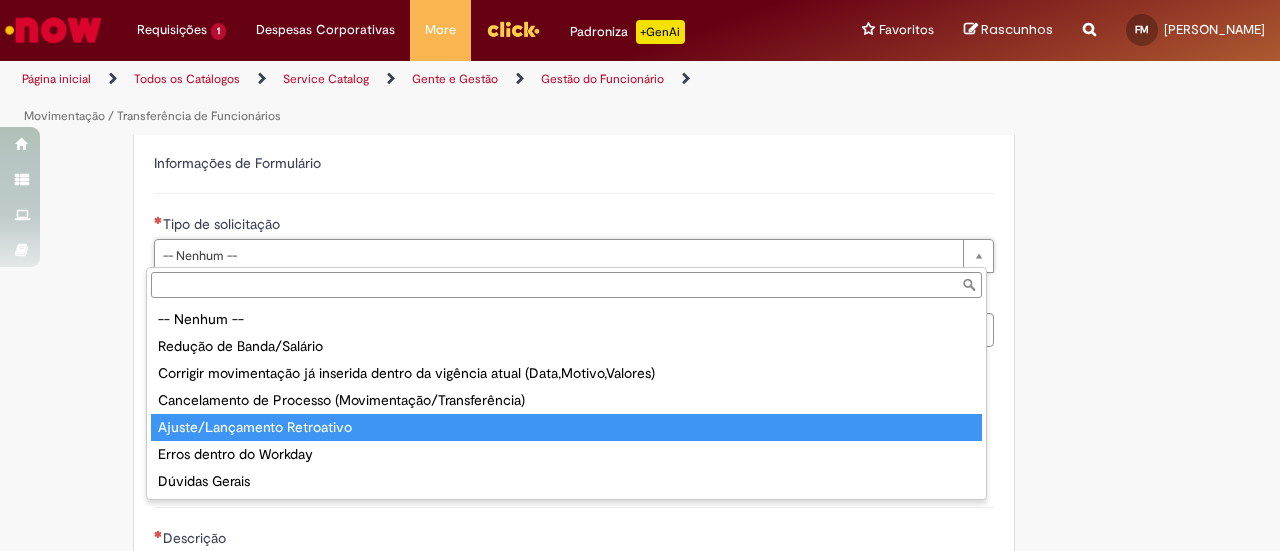 type on "**********" 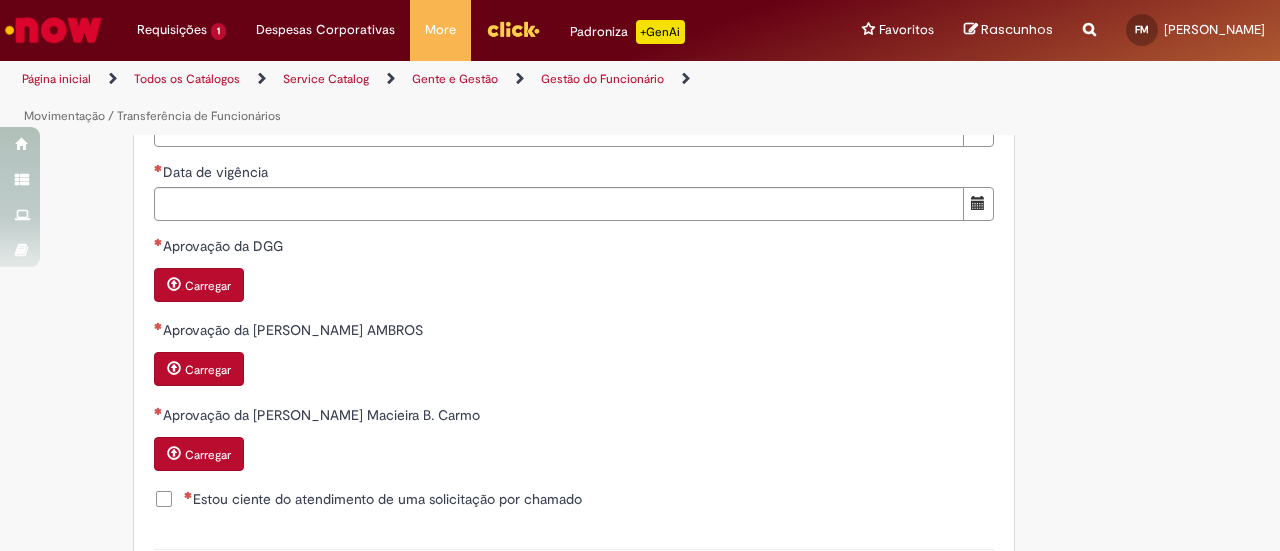 scroll, scrollTop: 900, scrollLeft: 0, axis: vertical 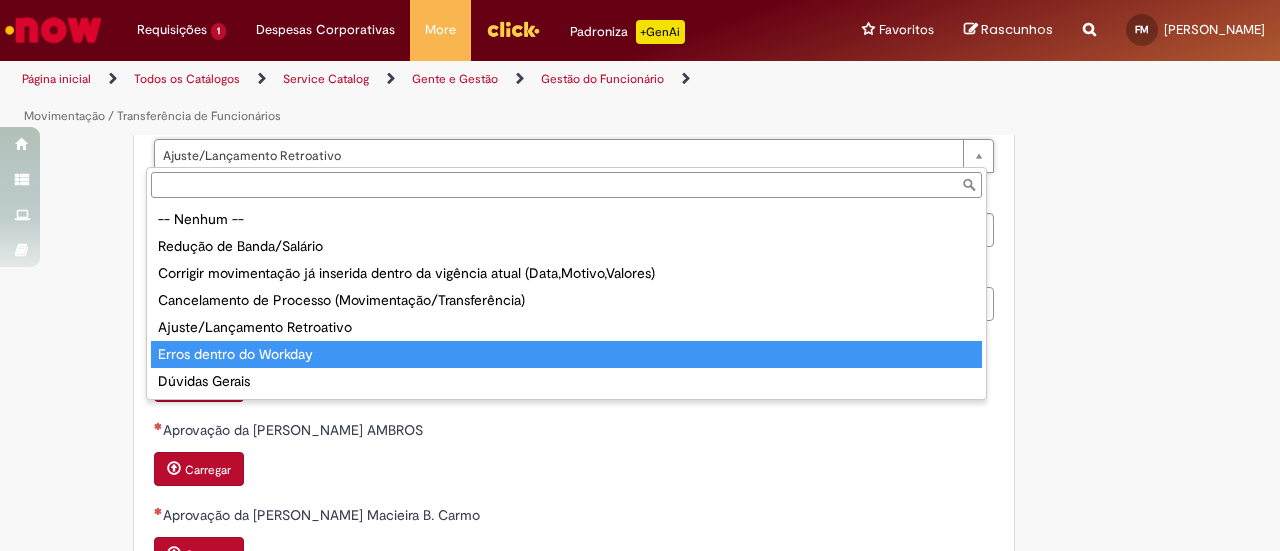 type on "**********" 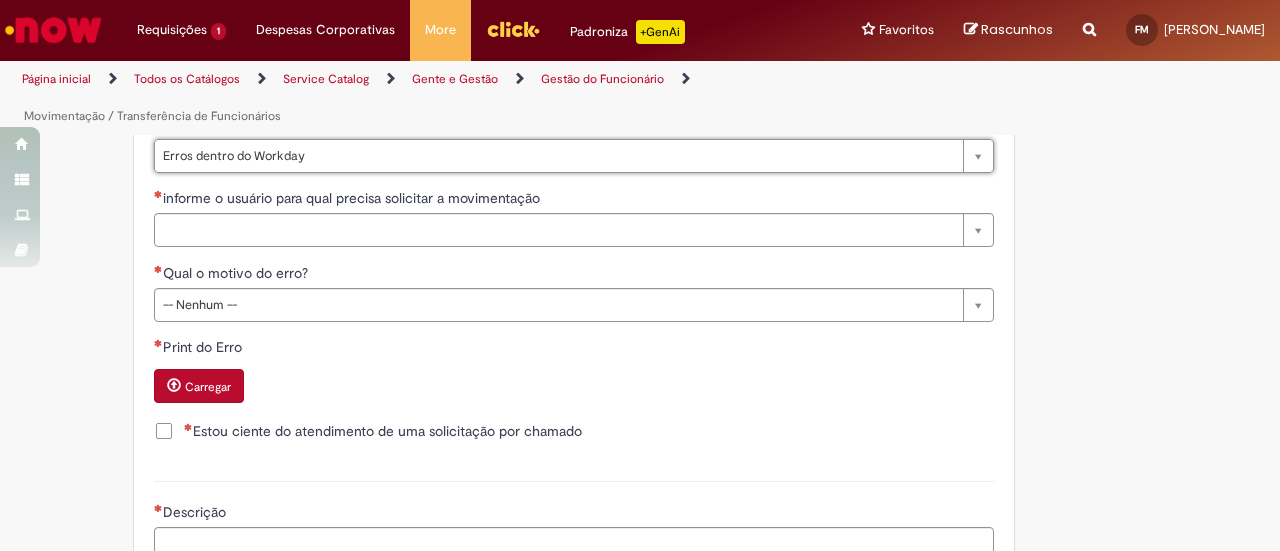 scroll, scrollTop: 0, scrollLeft: 154, axis: horizontal 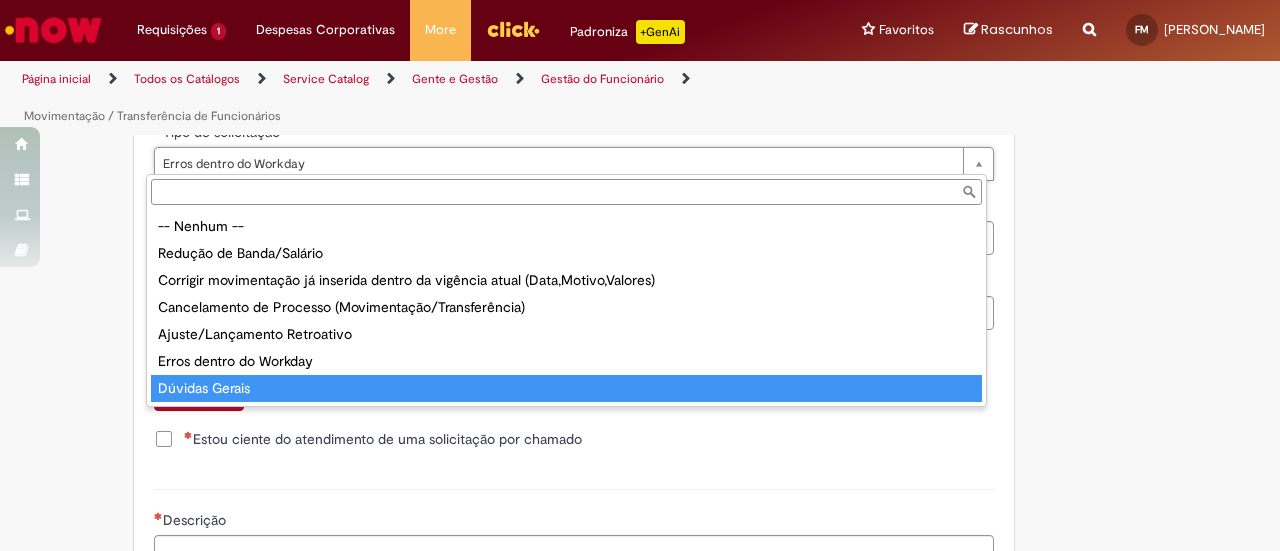 type on "**********" 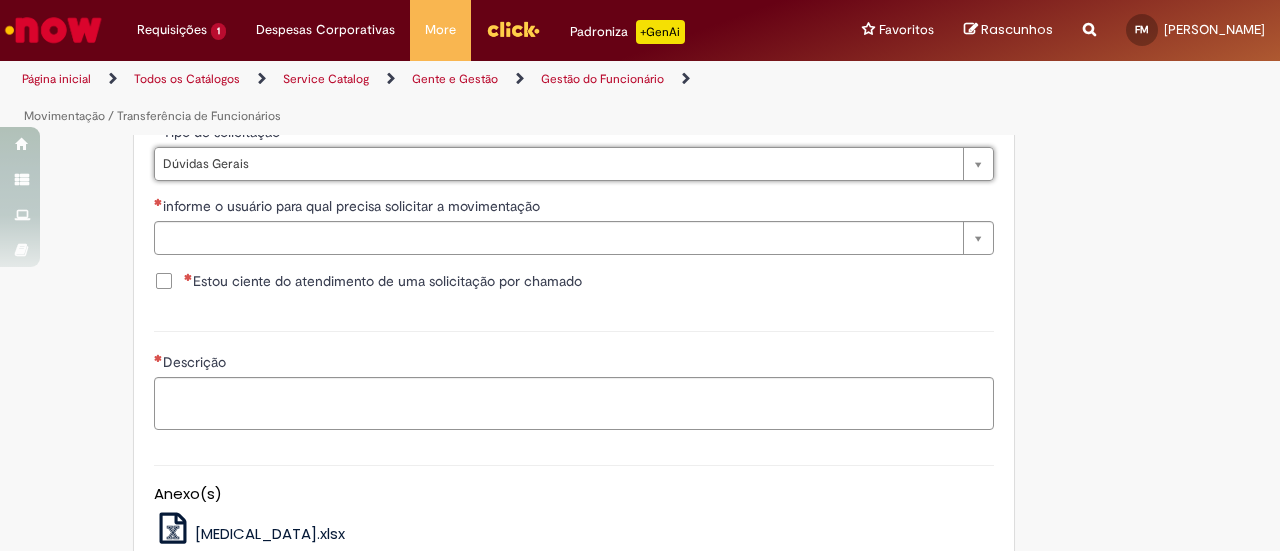 scroll, scrollTop: 0, scrollLeft: 0, axis: both 